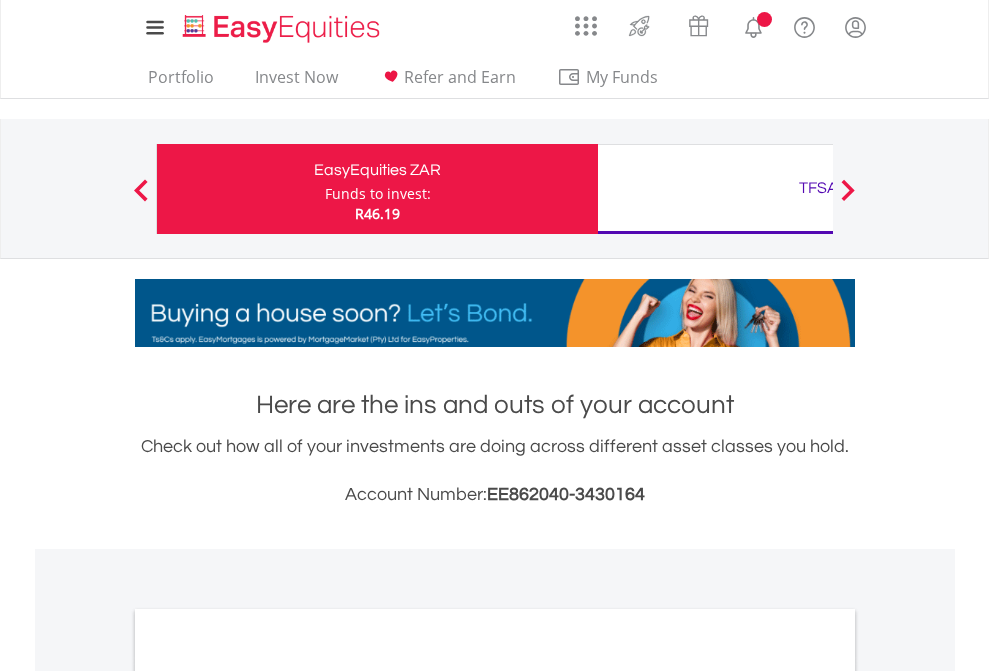 scroll, scrollTop: 0, scrollLeft: 0, axis: both 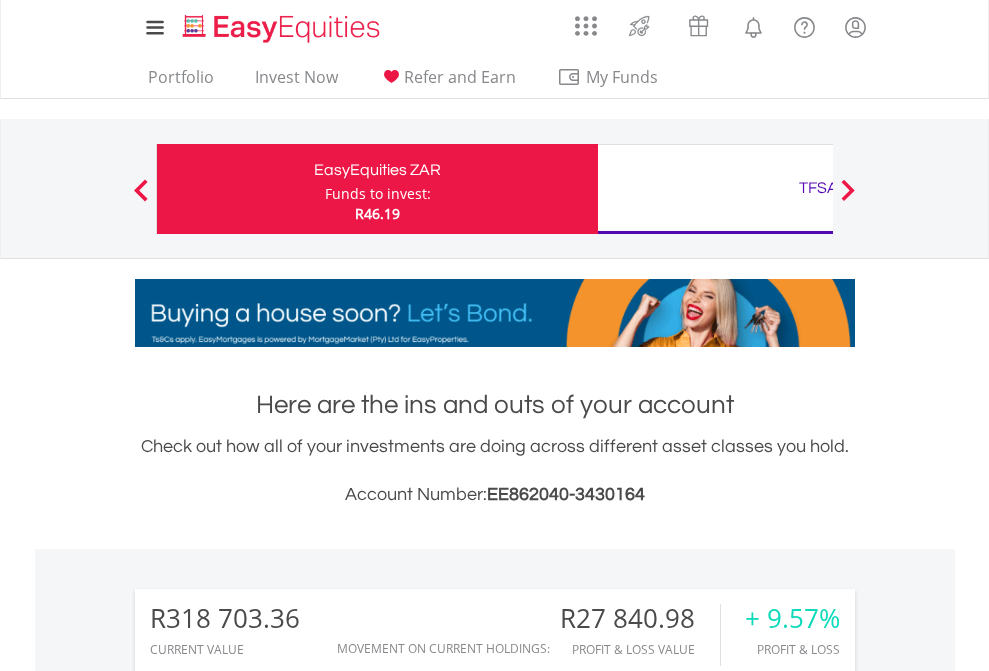click on "Funds to invest:" at bounding box center [378, 194] 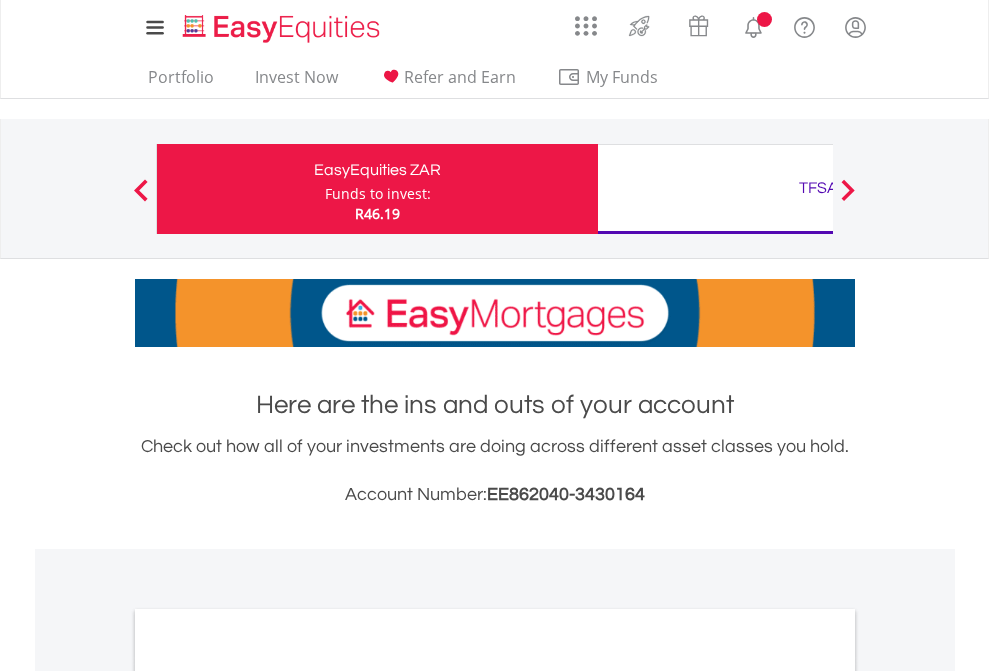 scroll, scrollTop: 0, scrollLeft: 0, axis: both 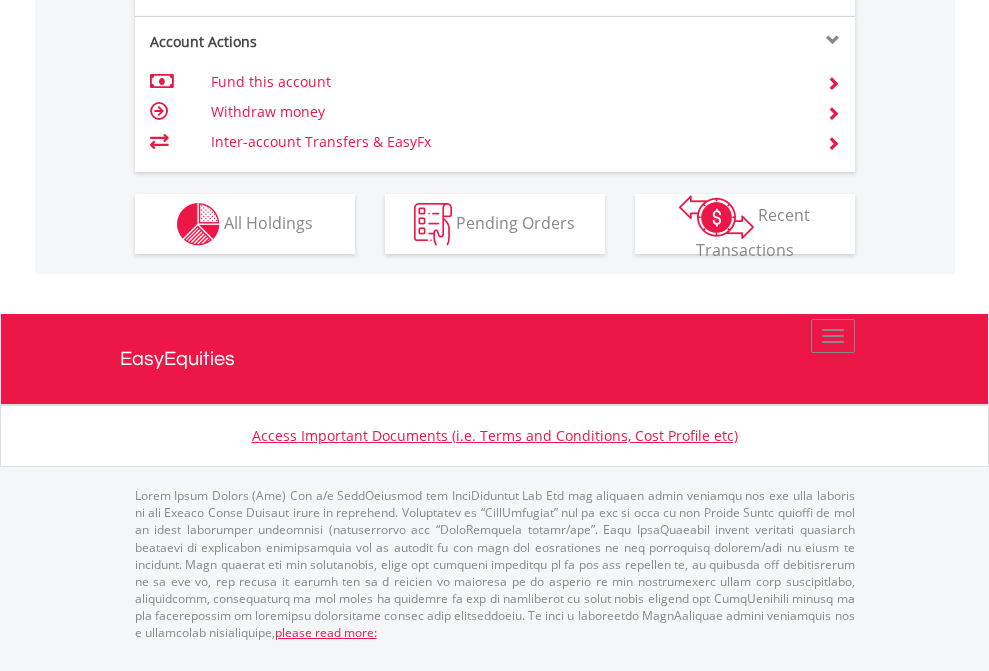 click on "Investment types" at bounding box center (706, -337) 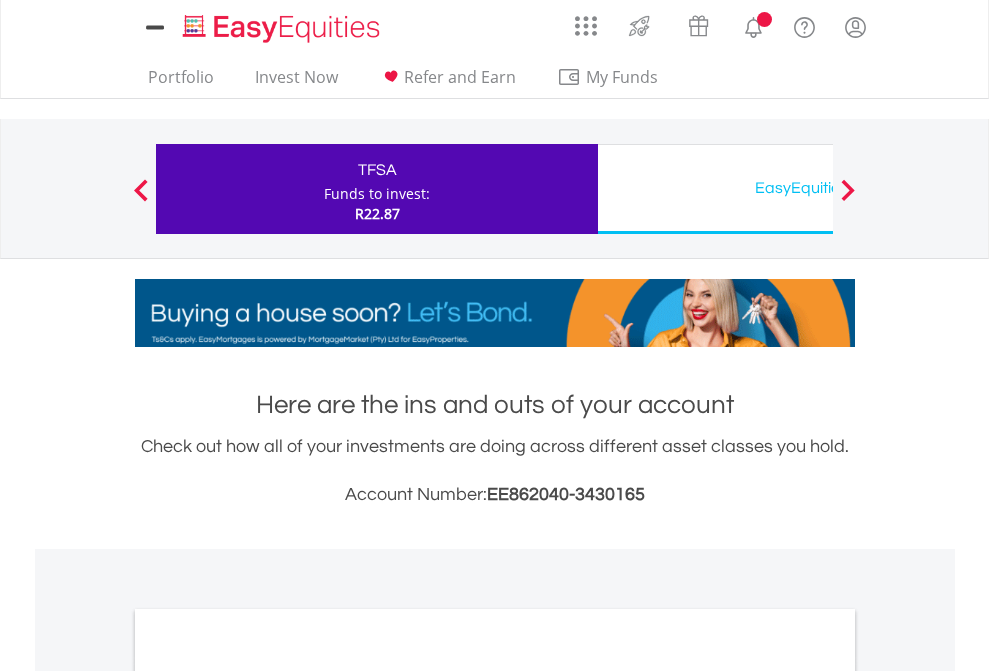 scroll, scrollTop: 0, scrollLeft: 0, axis: both 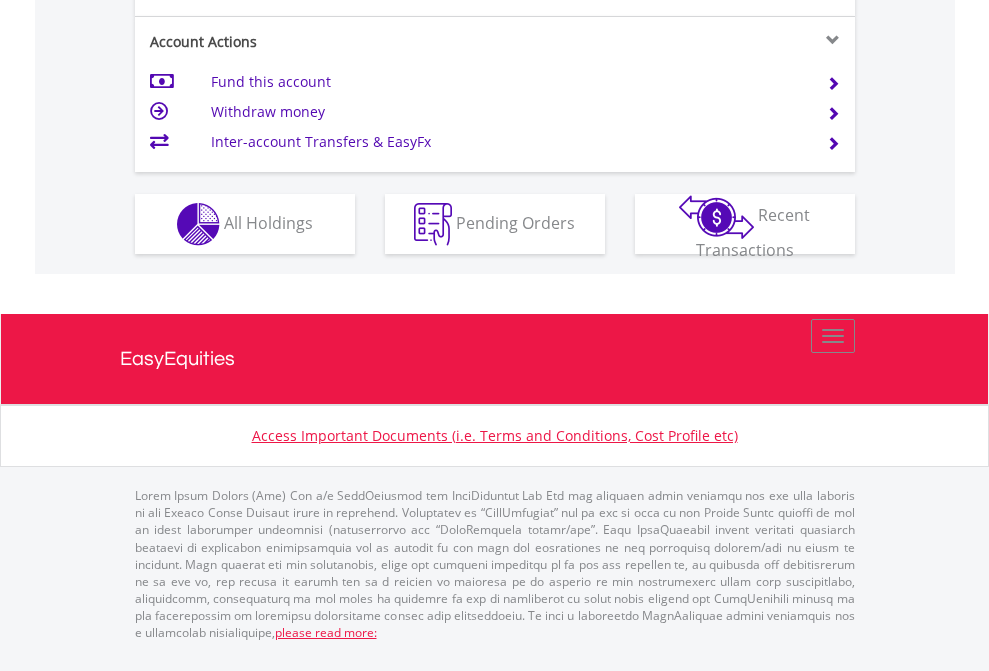 click on "Investment types" at bounding box center (706, -337) 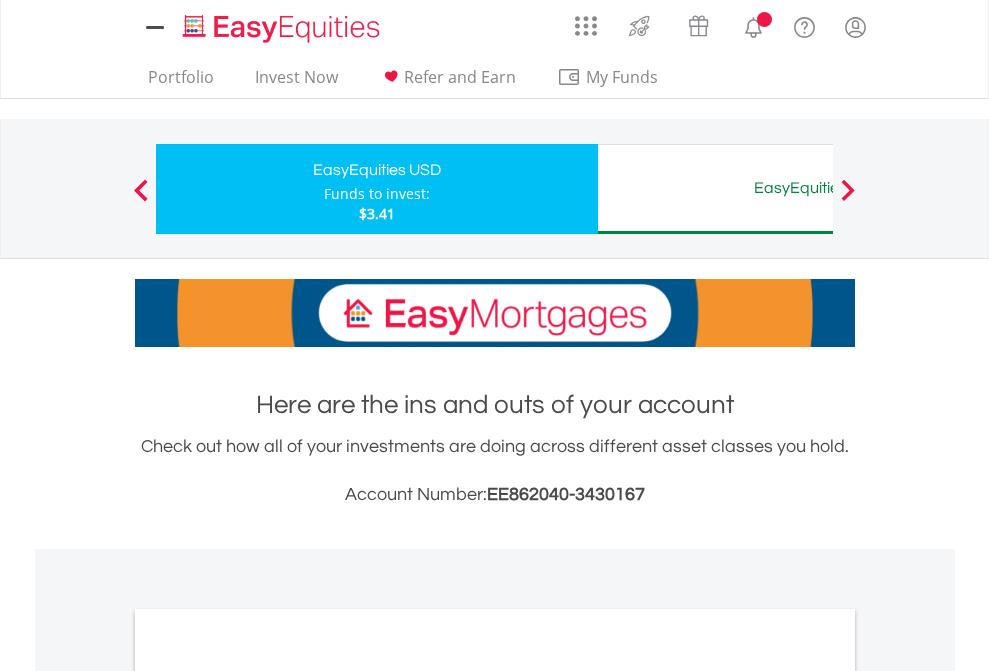 scroll, scrollTop: 0, scrollLeft: 0, axis: both 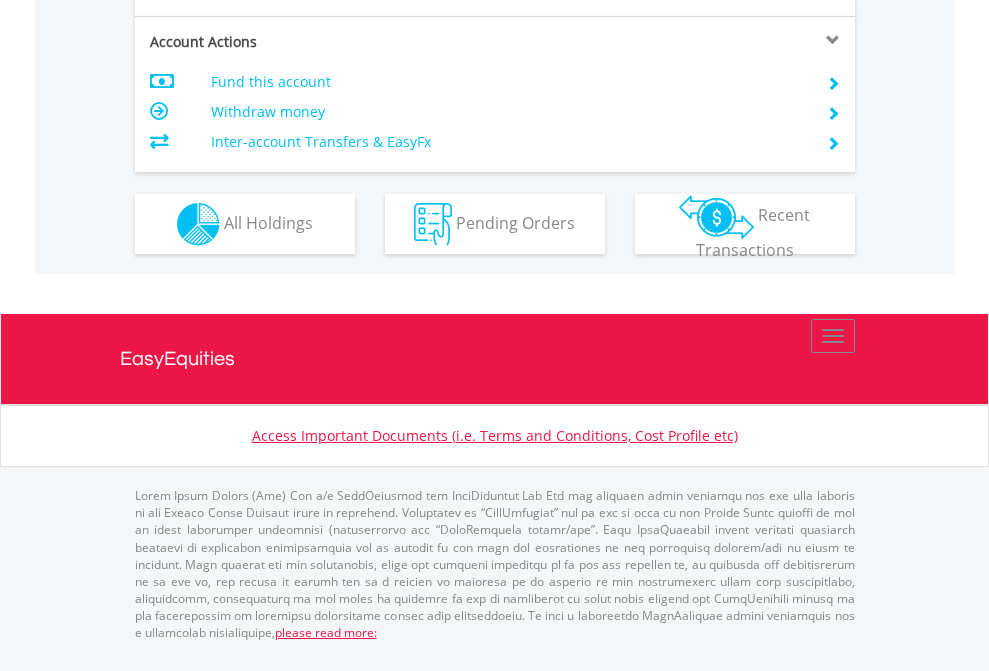 click on "Investment types" at bounding box center [706, -337] 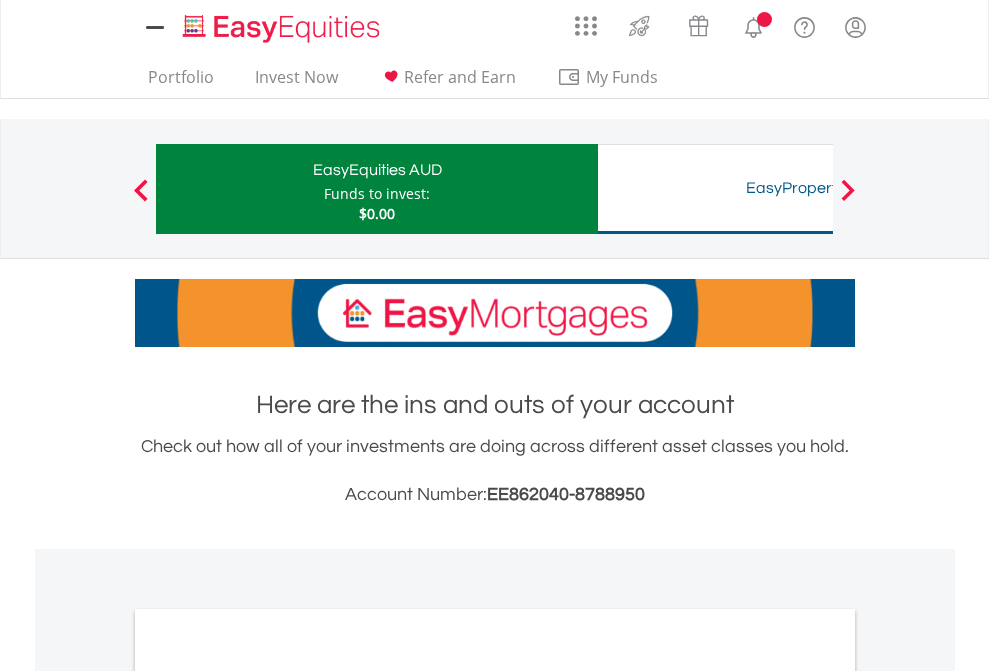 scroll, scrollTop: 0, scrollLeft: 0, axis: both 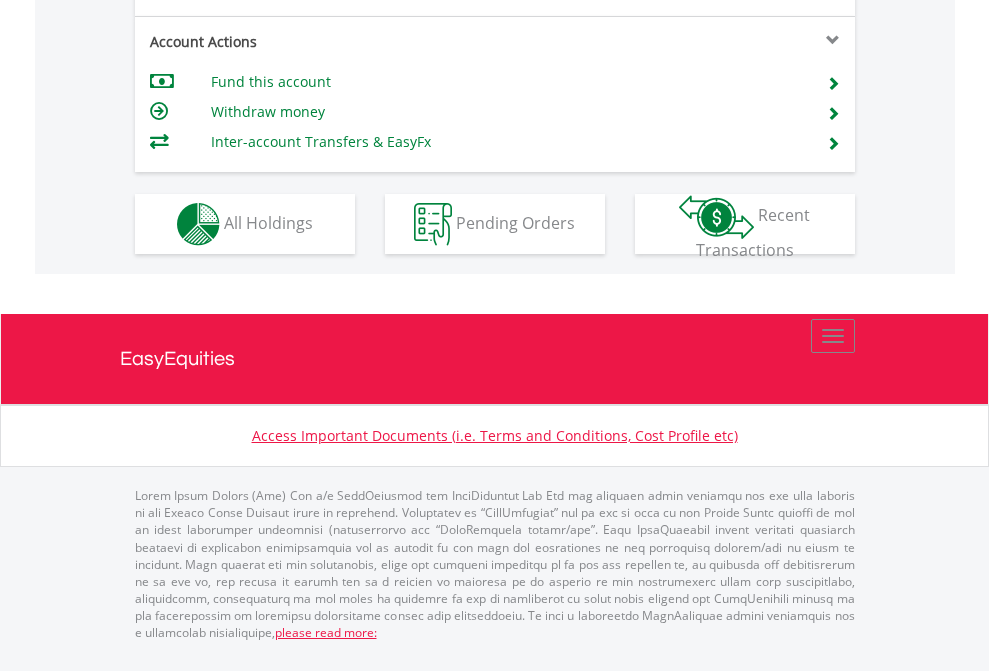click on "Investment types" at bounding box center [706, -337] 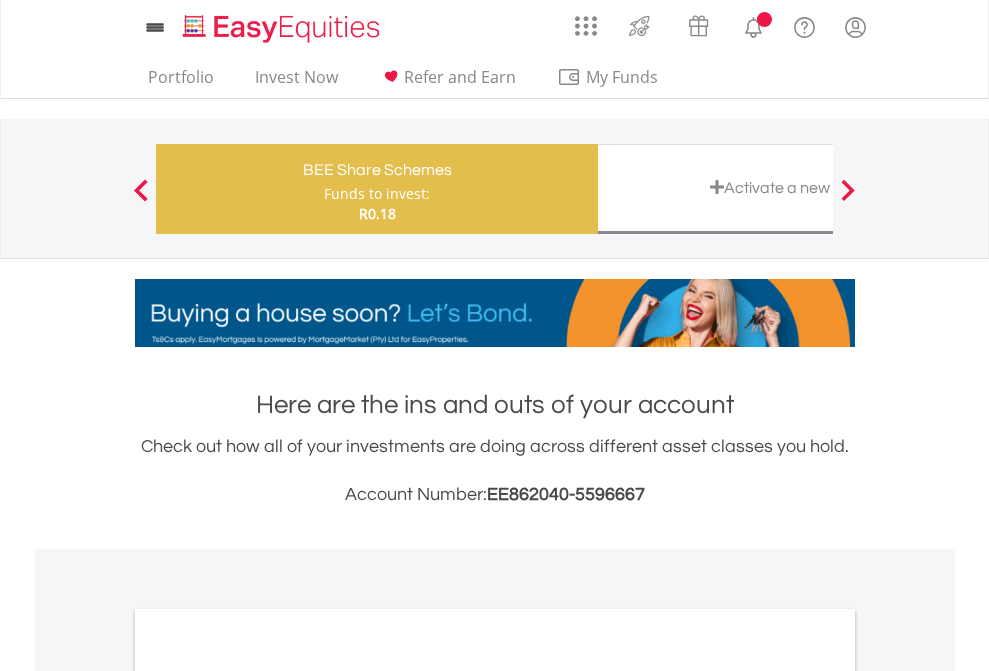 scroll, scrollTop: 0, scrollLeft: 0, axis: both 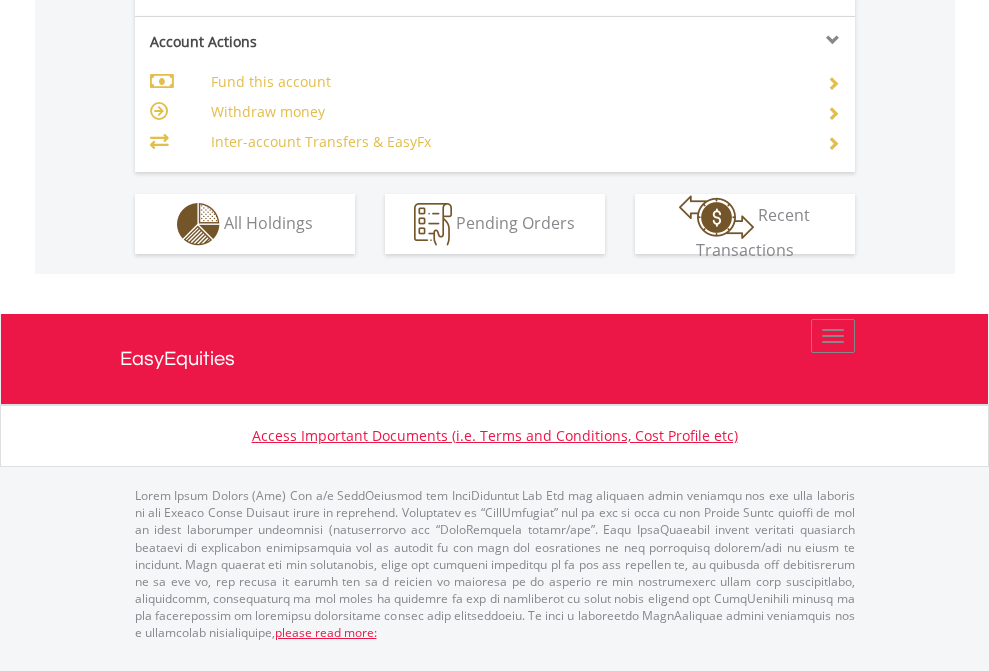 click on "Investment types" at bounding box center (706, -337) 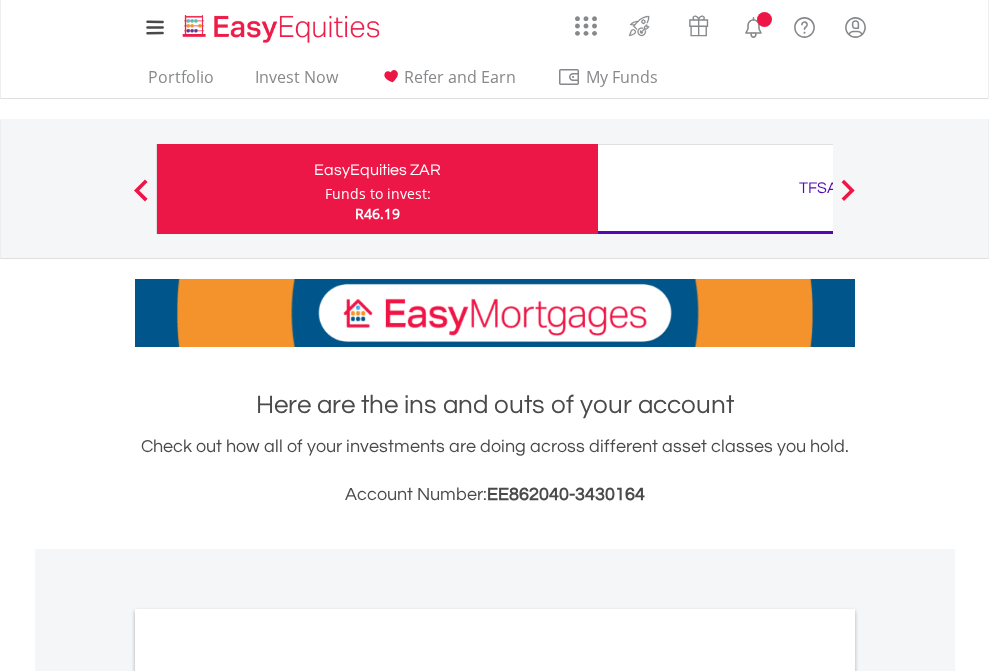scroll, scrollTop: 0, scrollLeft: 0, axis: both 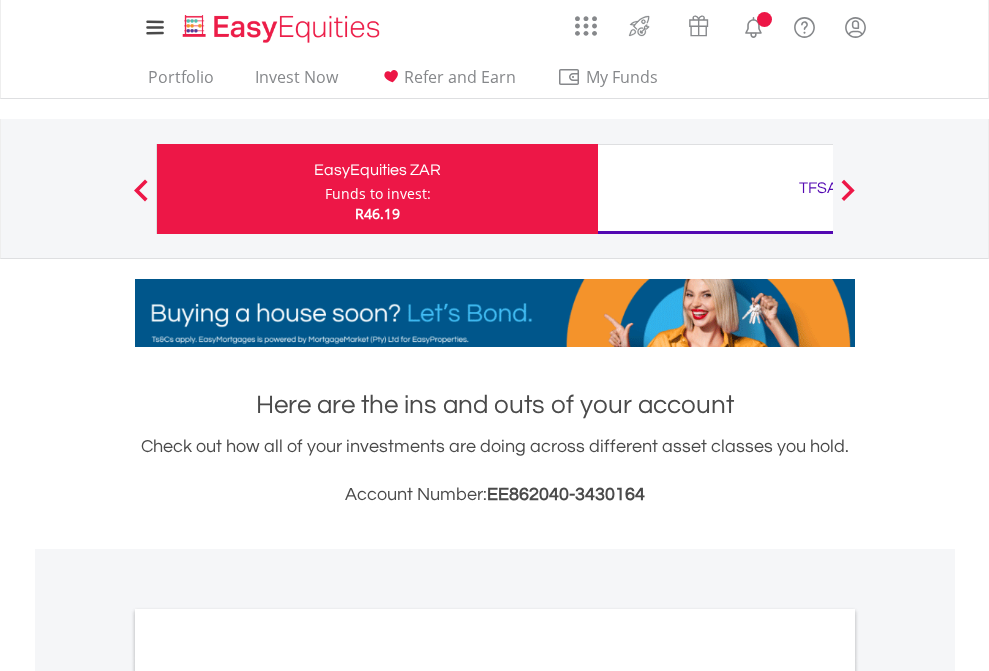 click on "All Holdings" at bounding box center (268, 1096) 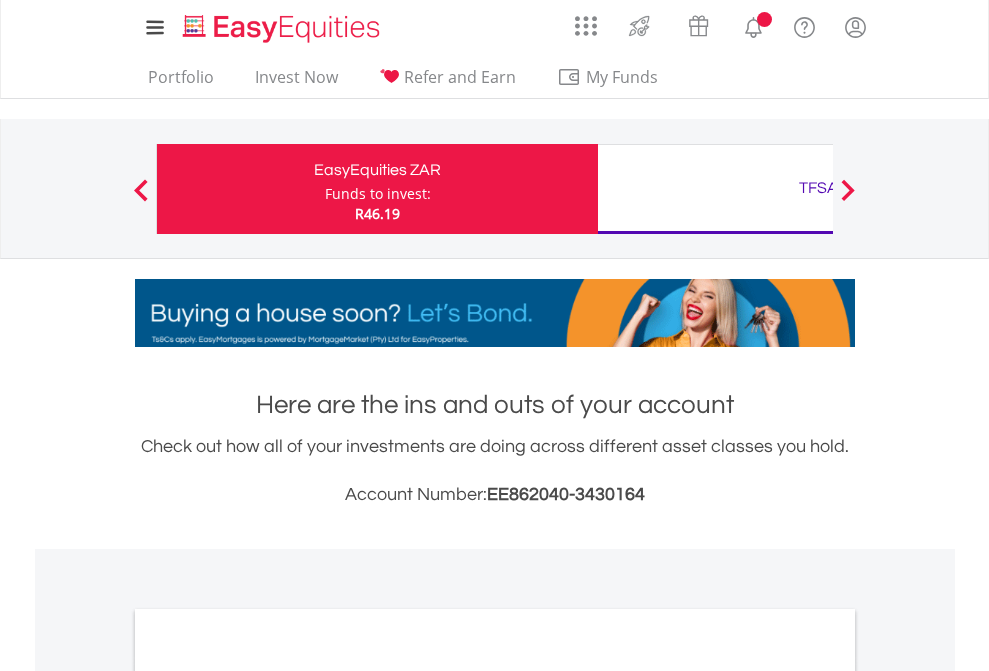 scroll, scrollTop: 1202, scrollLeft: 0, axis: vertical 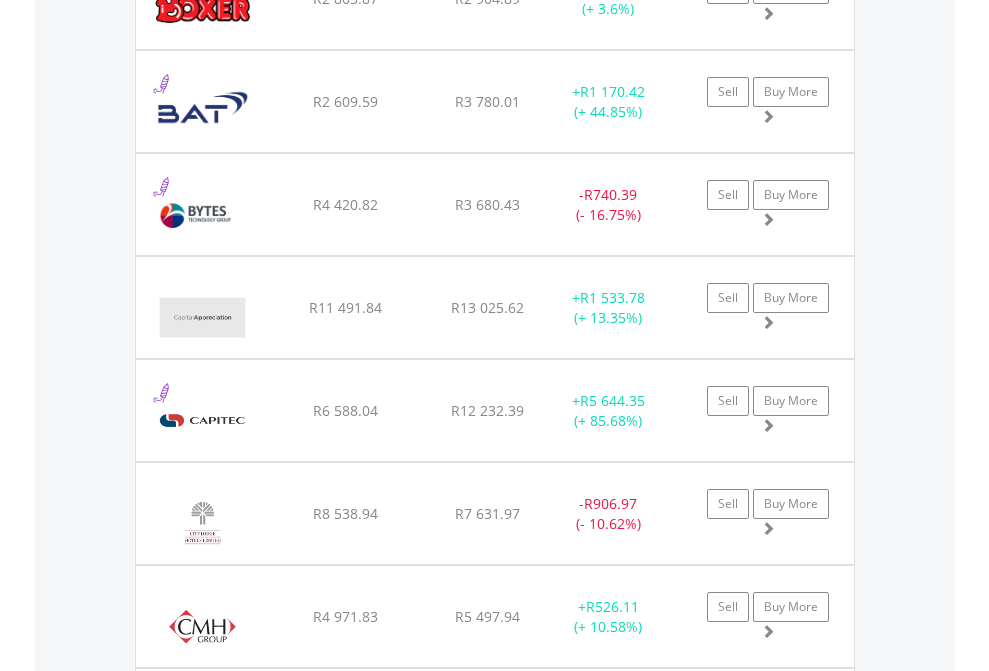 click on "TFSA" at bounding box center (818, -2156) 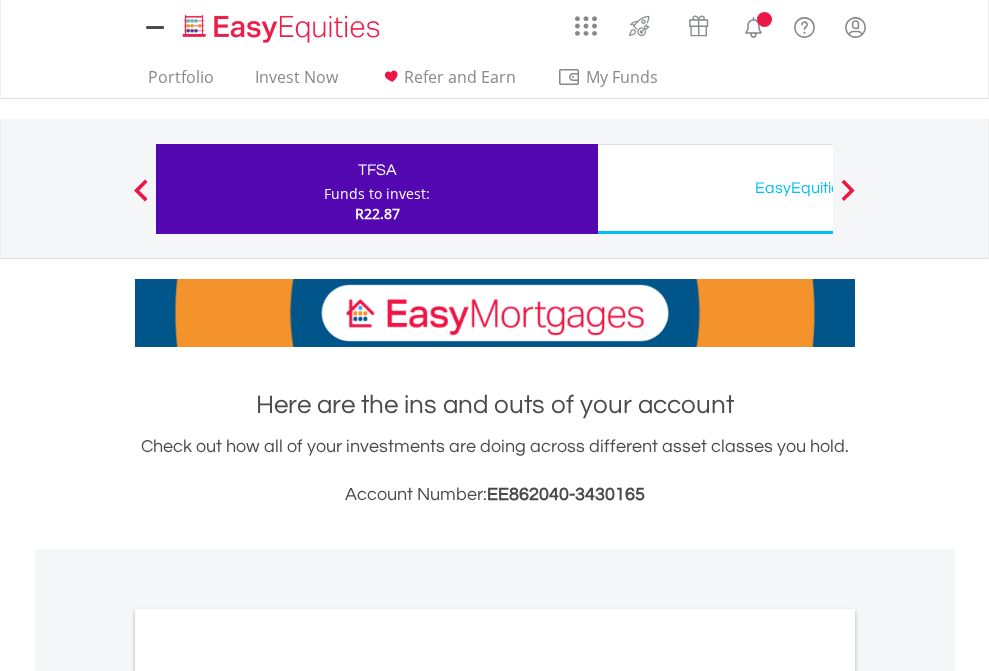 scroll, scrollTop: 0, scrollLeft: 0, axis: both 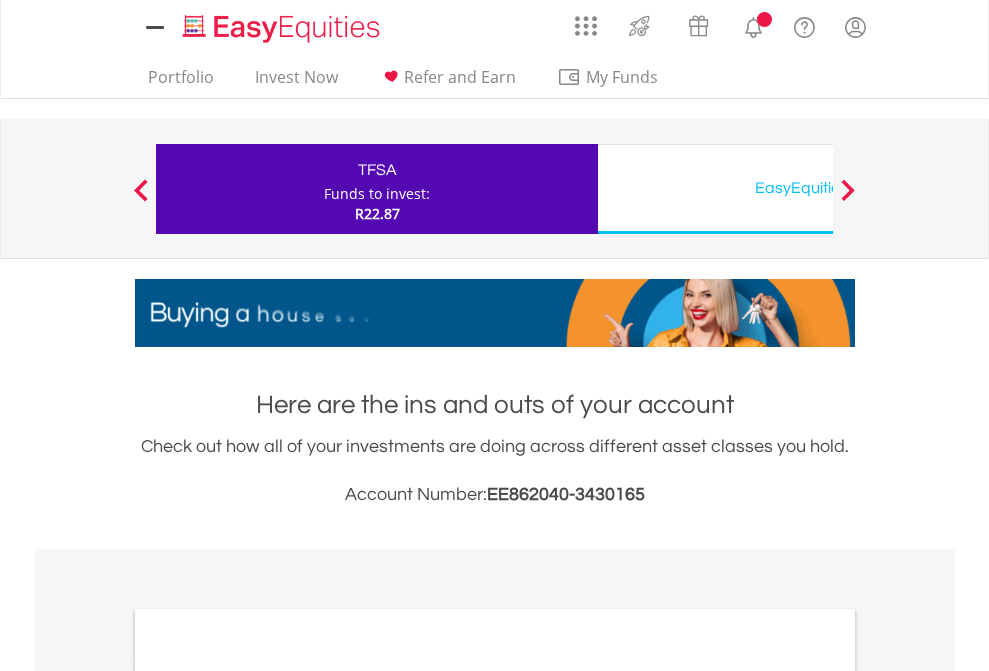 click on "All Holdings" at bounding box center [268, 1096] 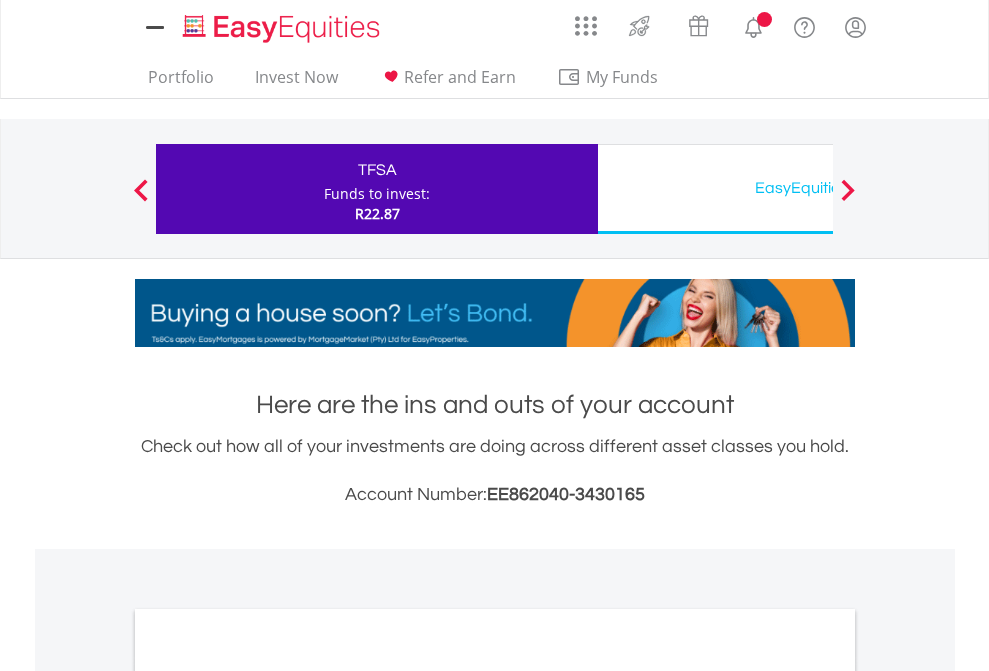 scroll, scrollTop: 1202, scrollLeft: 0, axis: vertical 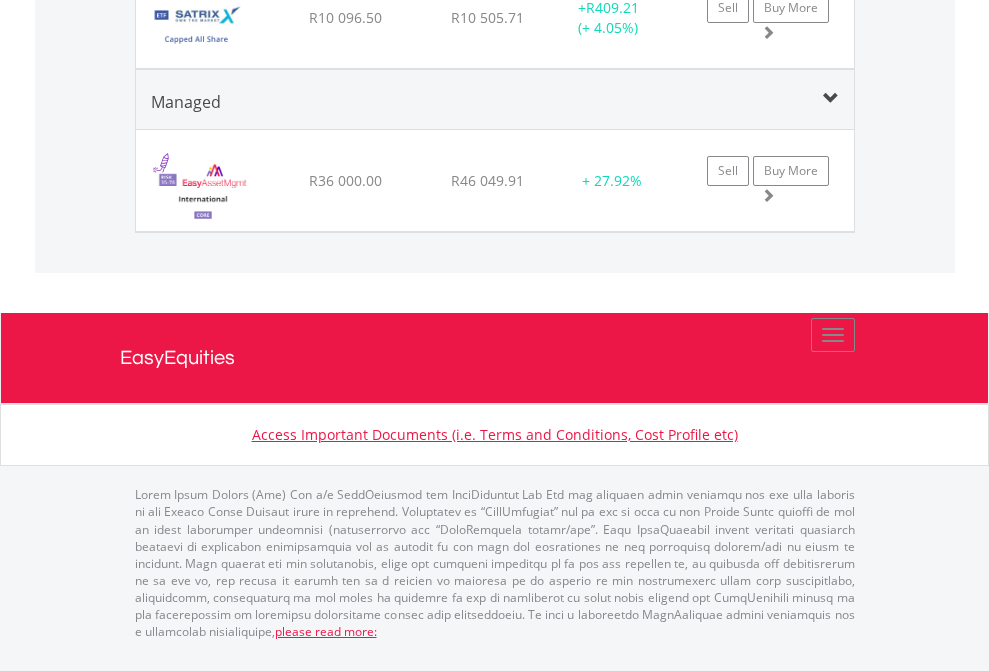 click on "EasyEquities USD" at bounding box center [818, -1542] 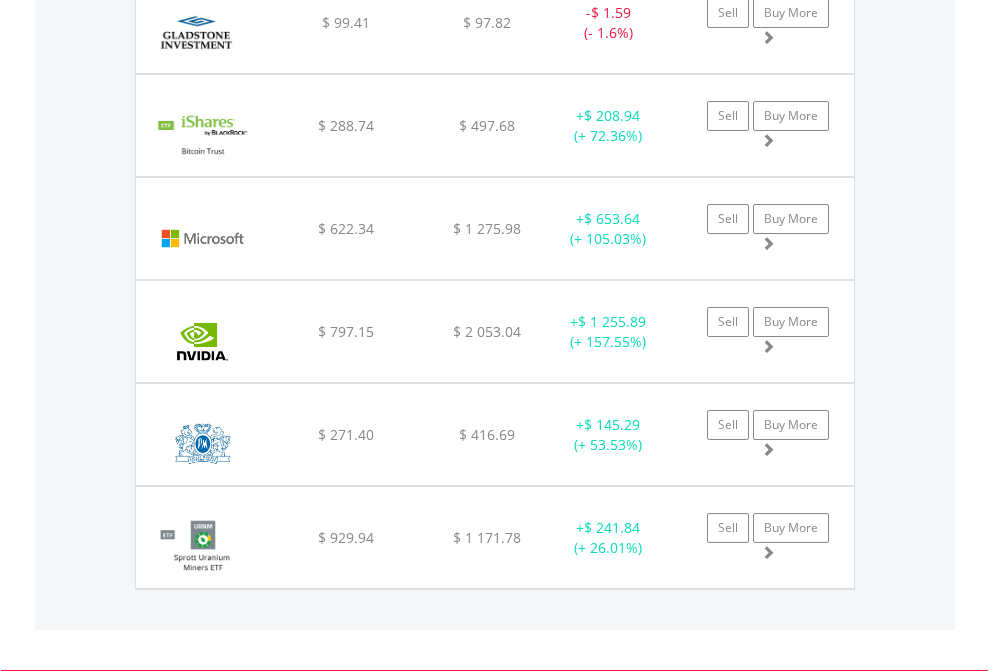 click on "EasyEquities AUD" at bounding box center [818, -1745] 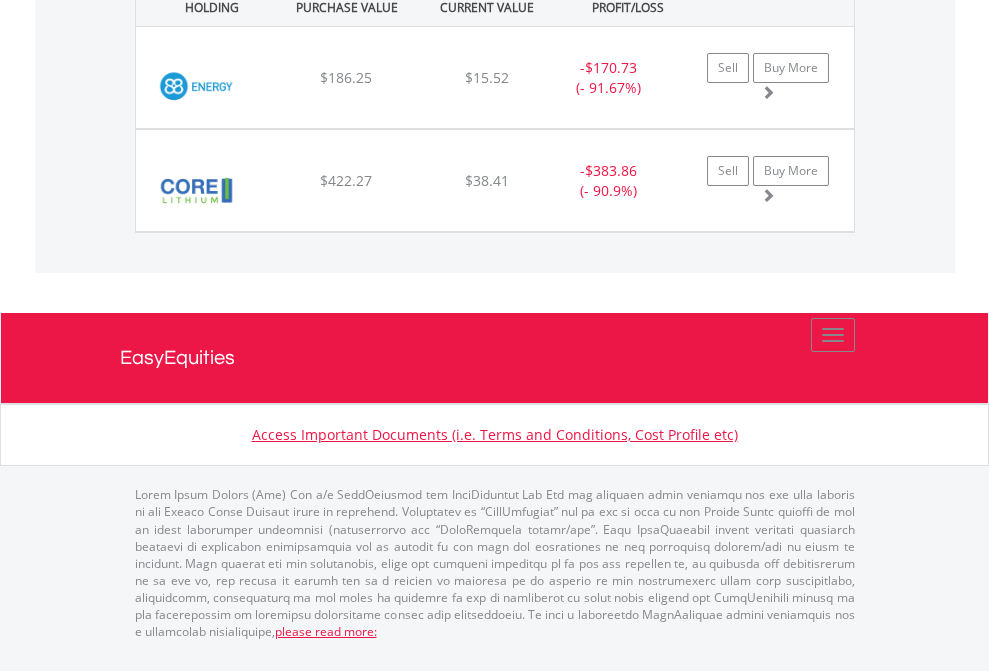 scroll, scrollTop: 2225, scrollLeft: 0, axis: vertical 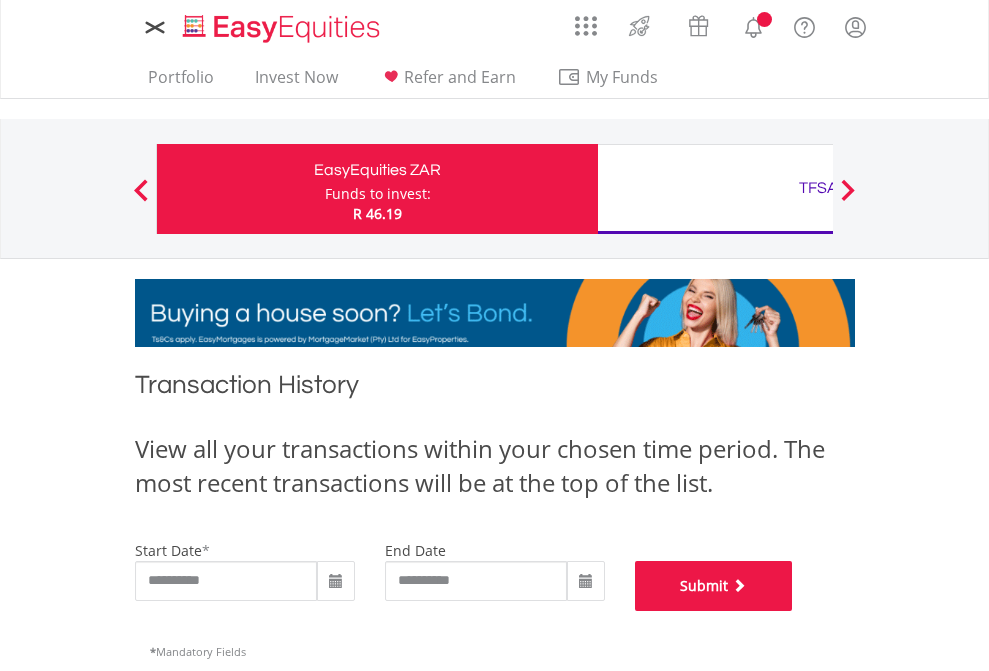 click on "Submit" at bounding box center (714, 586) 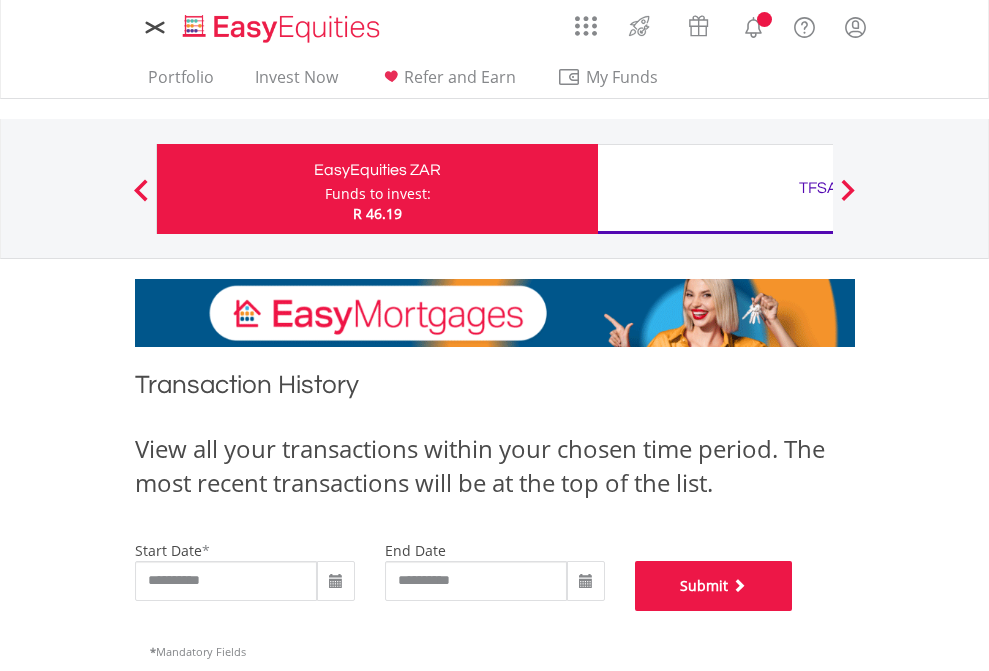 scroll, scrollTop: 811, scrollLeft: 0, axis: vertical 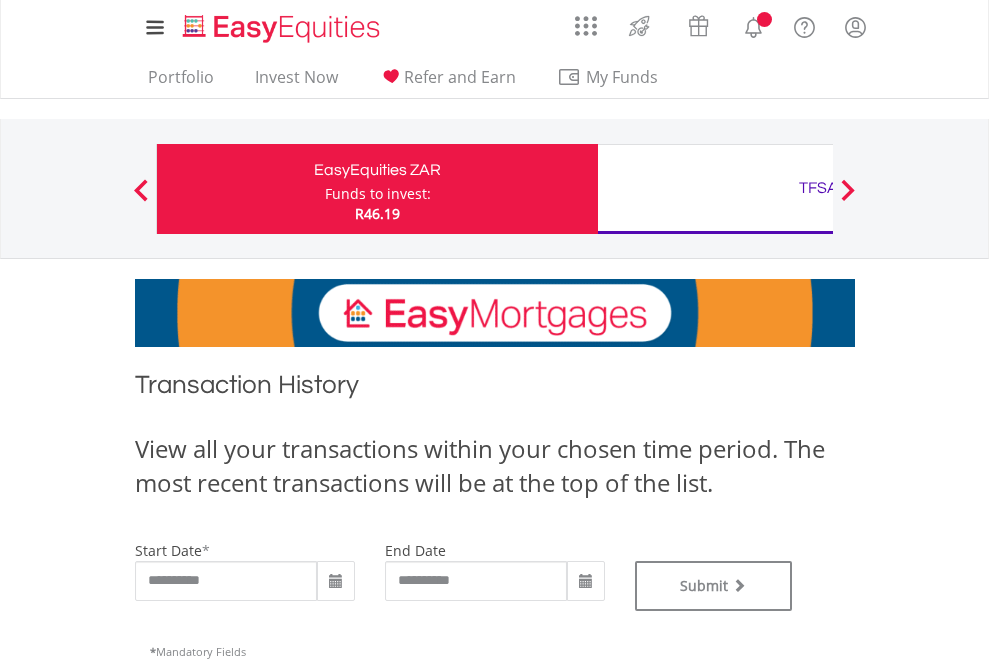 click on "TFSA" at bounding box center (818, 188) 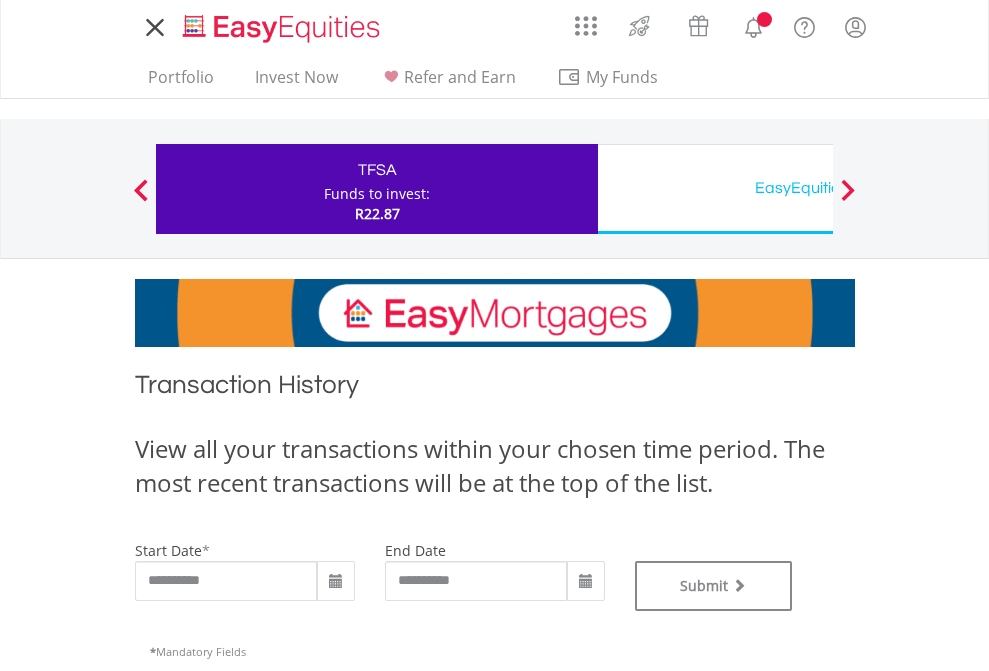 scroll, scrollTop: 0, scrollLeft: 0, axis: both 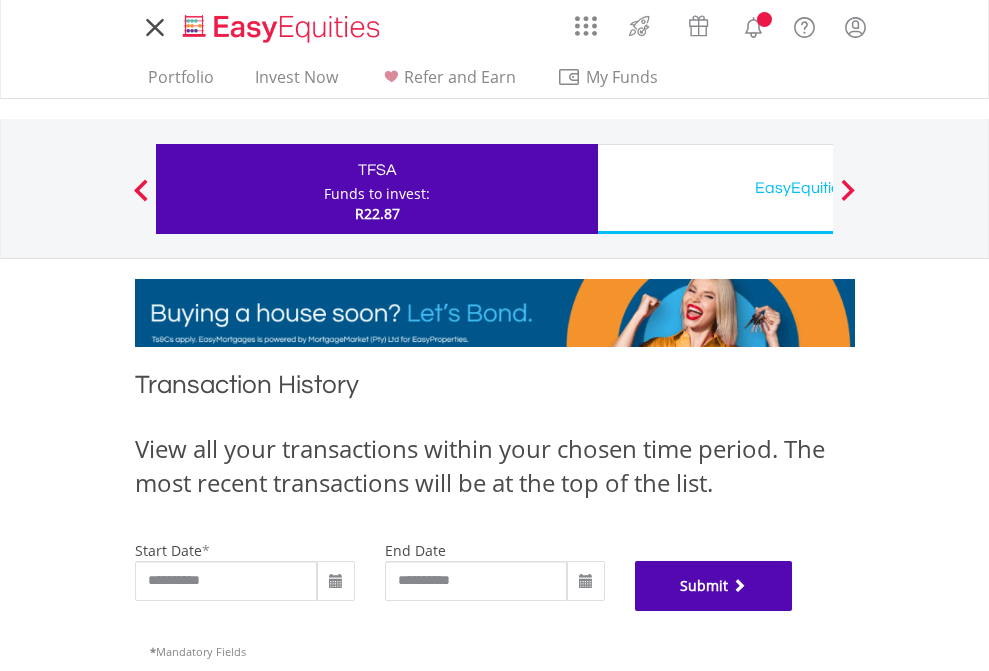 click on "Submit" at bounding box center (714, 586) 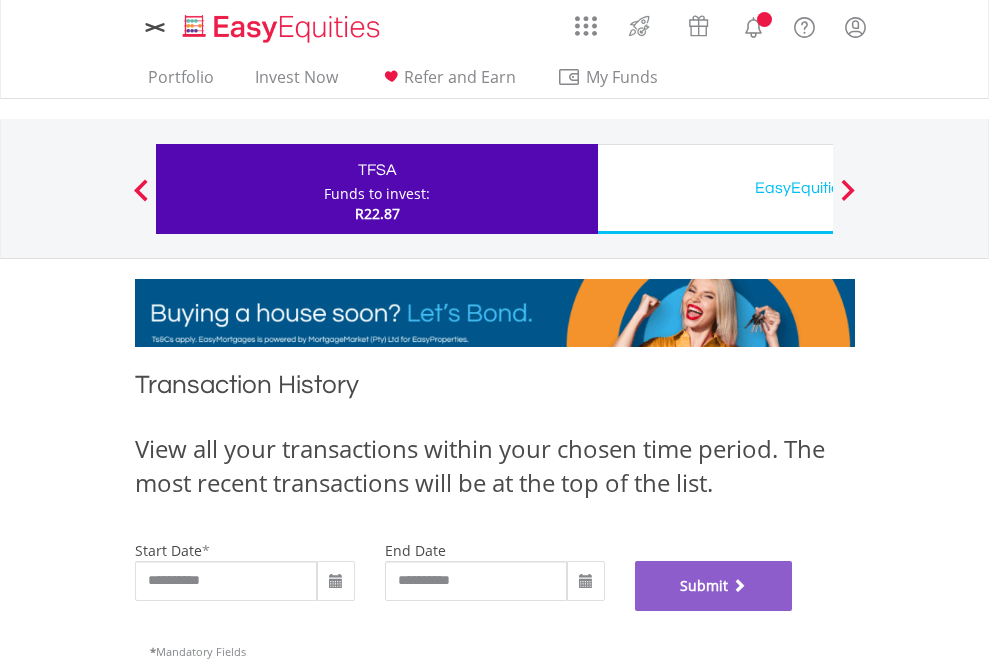 scroll, scrollTop: 811, scrollLeft: 0, axis: vertical 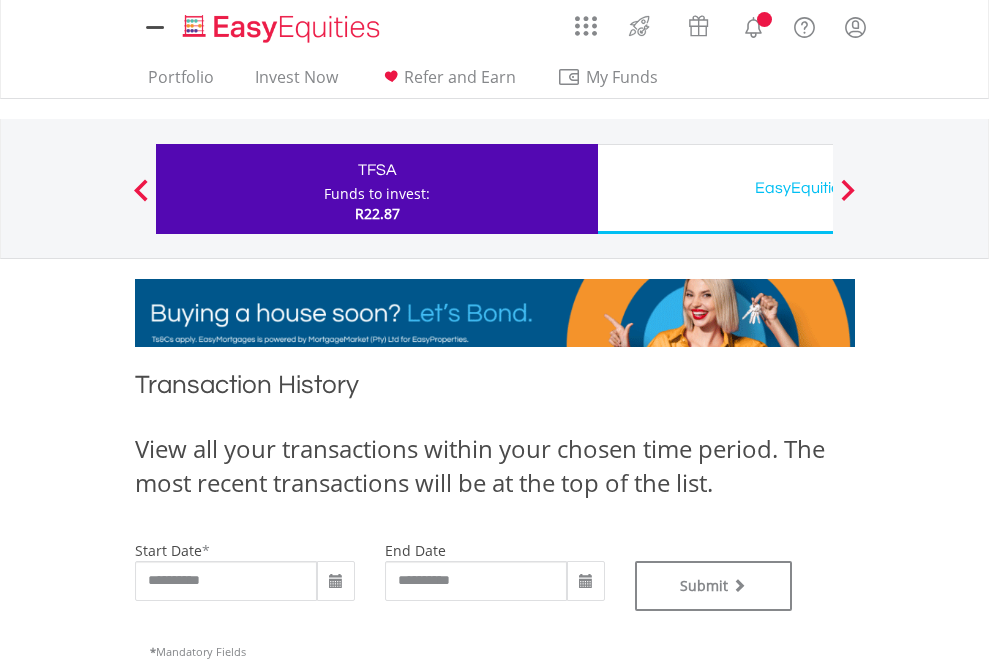 click on "EasyEquities USD" at bounding box center [818, 188] 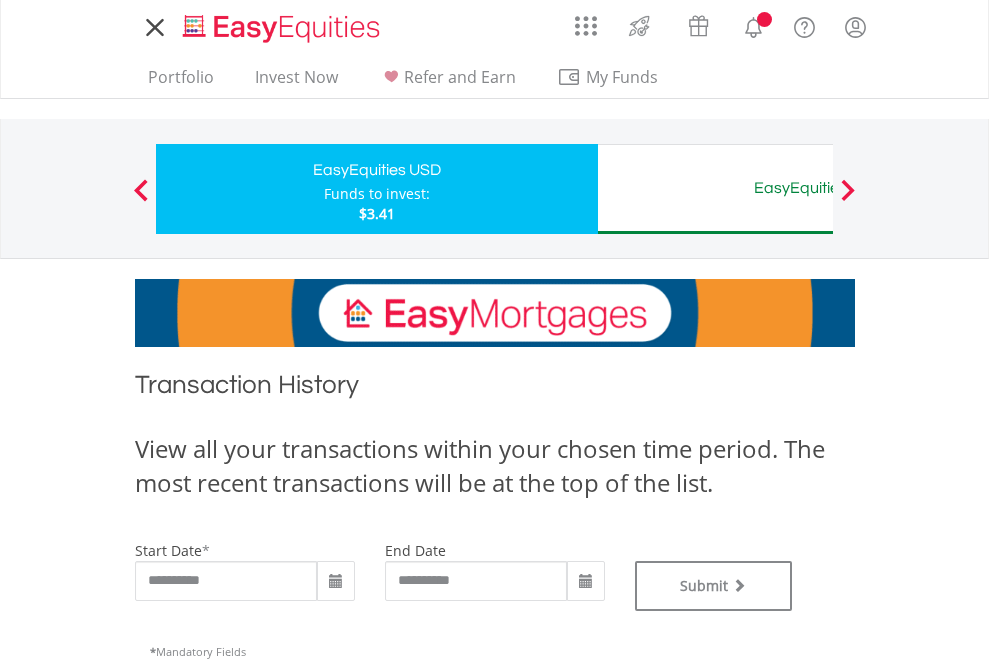 scroll, scrollTop: 0, scrollLeft: 0, axis: both 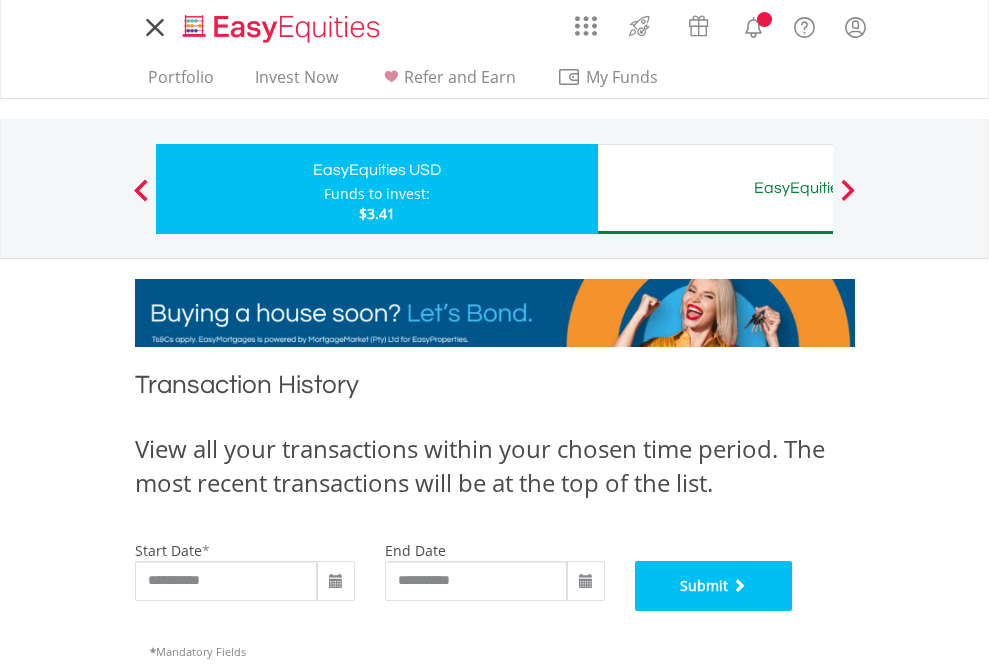 click on "Submit" at bounding box center [714, 586] 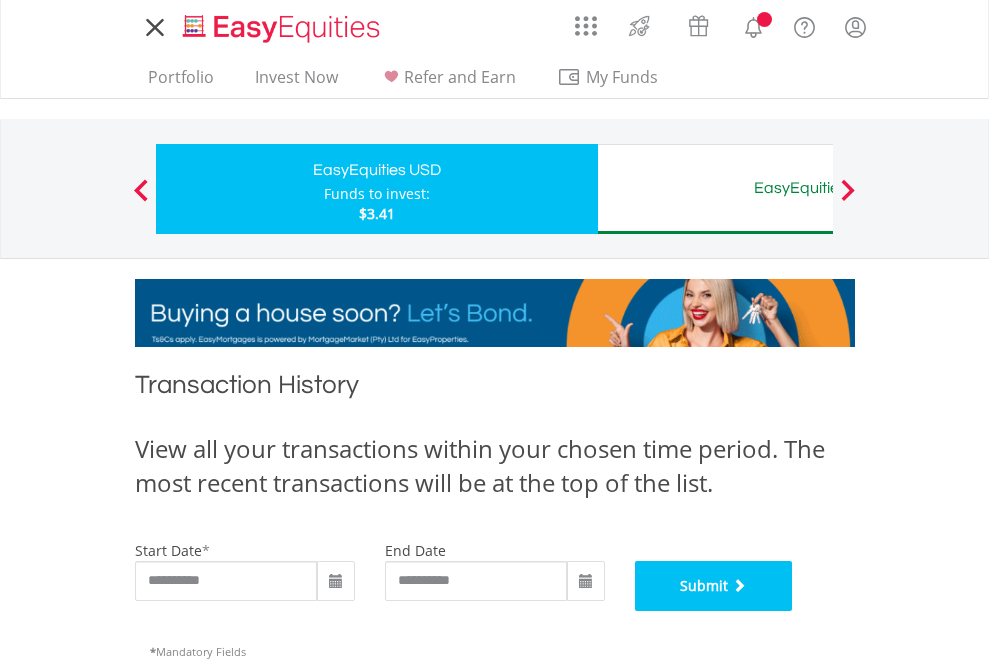 scroll, scrollTop: 811, scrollLeft: 0, axis: vertical 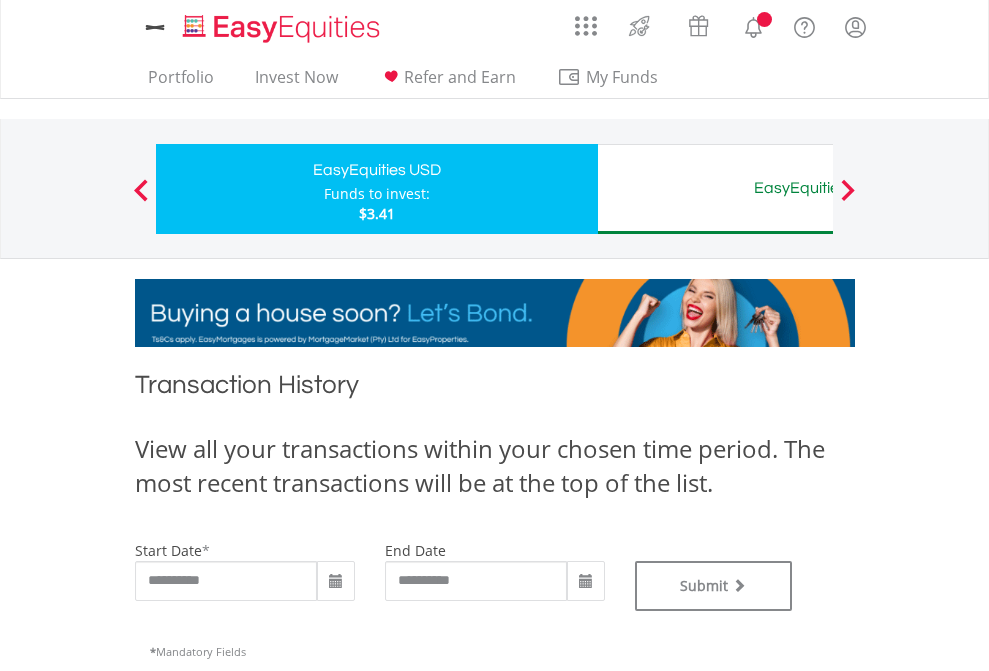 click on "EasyEquities AUD" at bounding box center (818, 188) 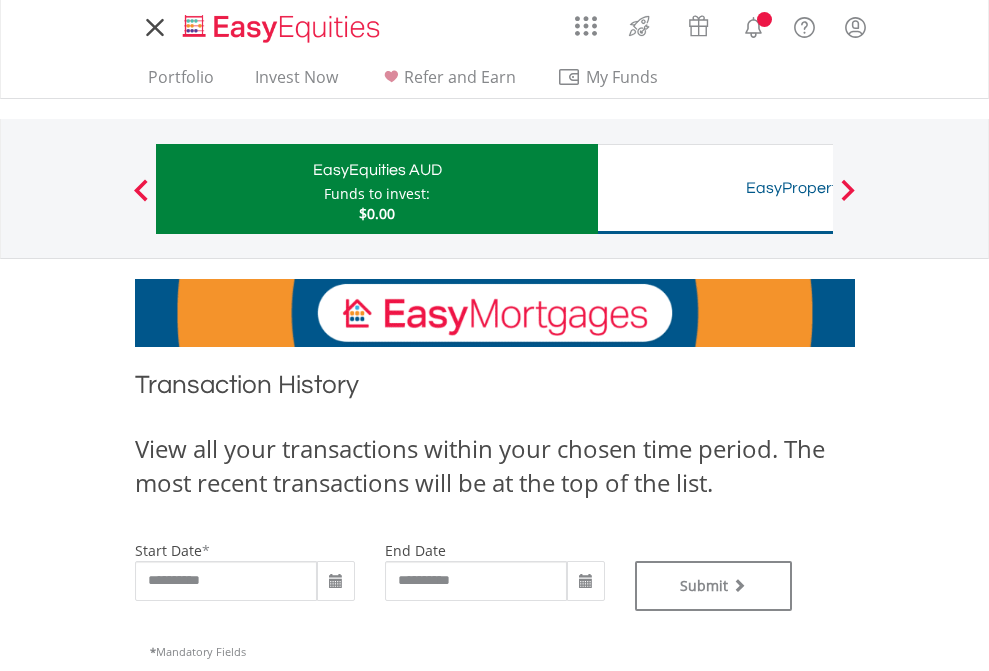 scroll, scrollTop: 0, scrollLeft: 0, axis: both 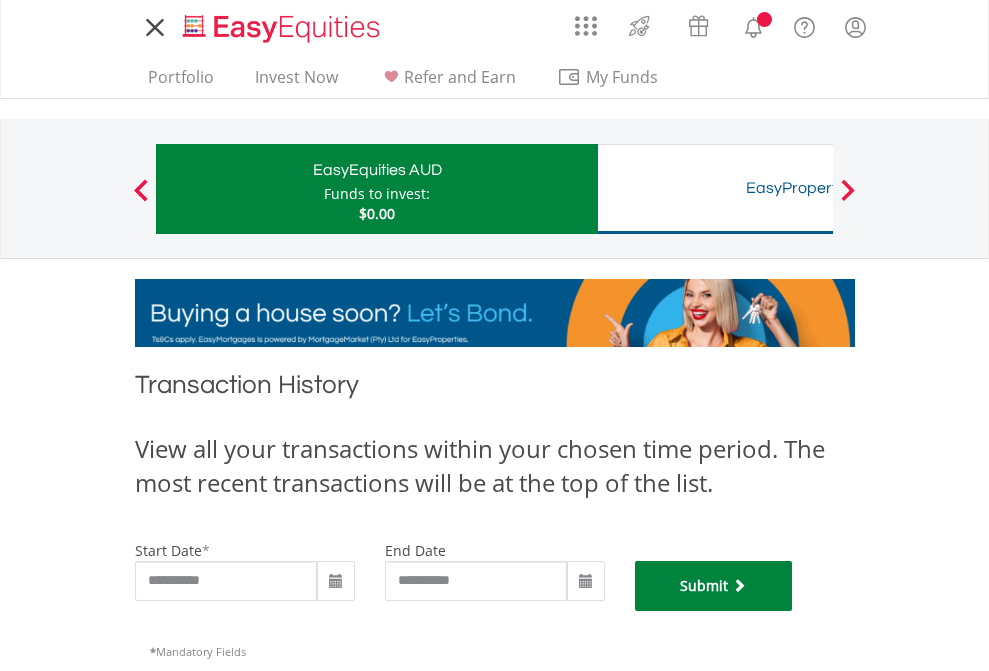 click on "Submit" at bounding box center [714, 586] 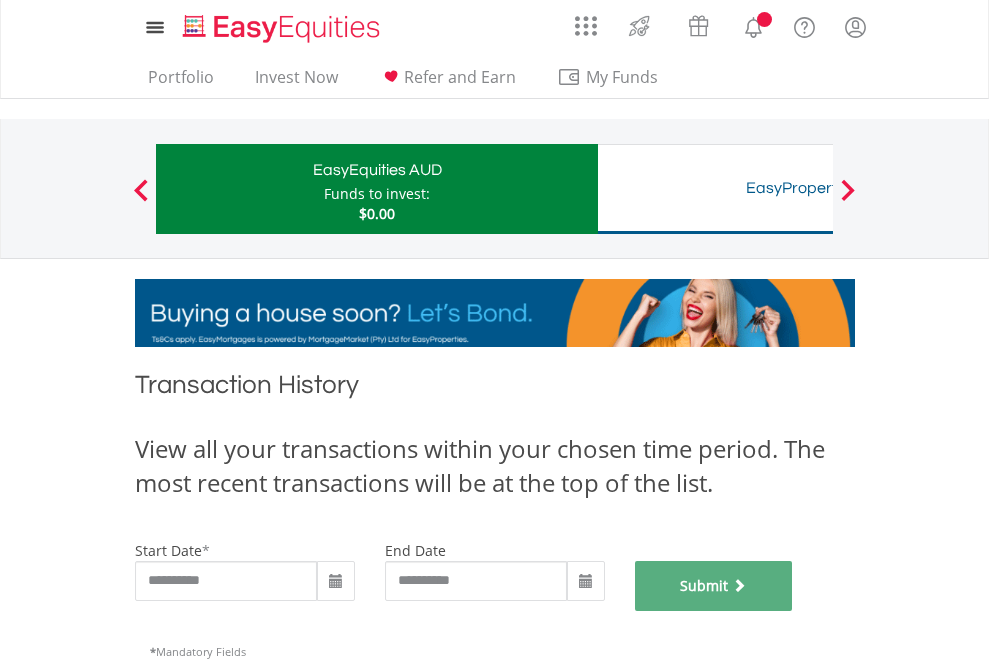 scroll, scrollTop: 811, scrollLeft: 0, axis: vertical 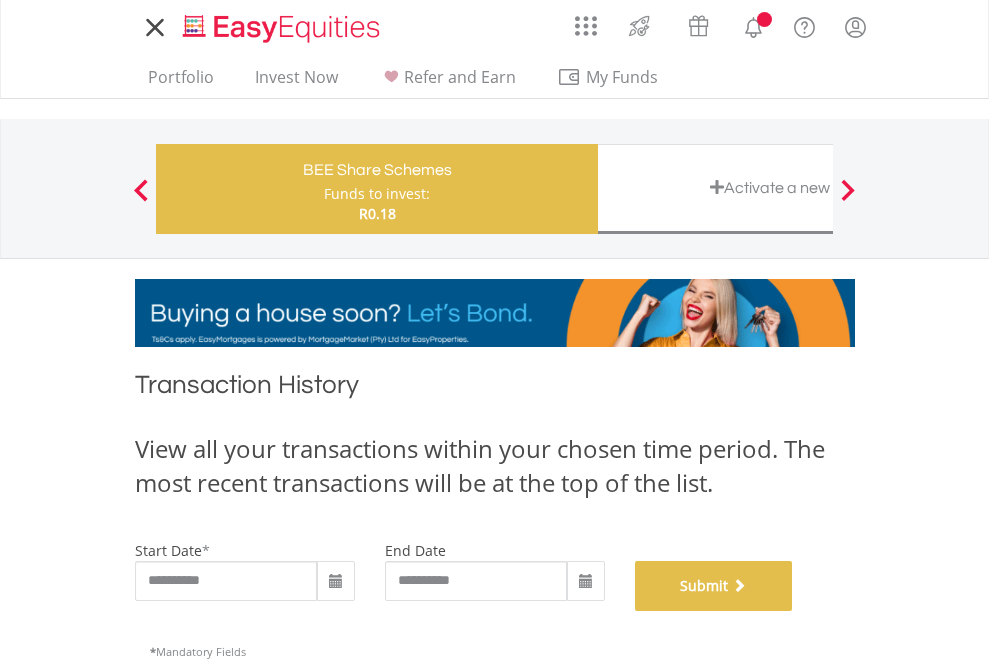 click on "Submit" at bounding box center (714, 586) 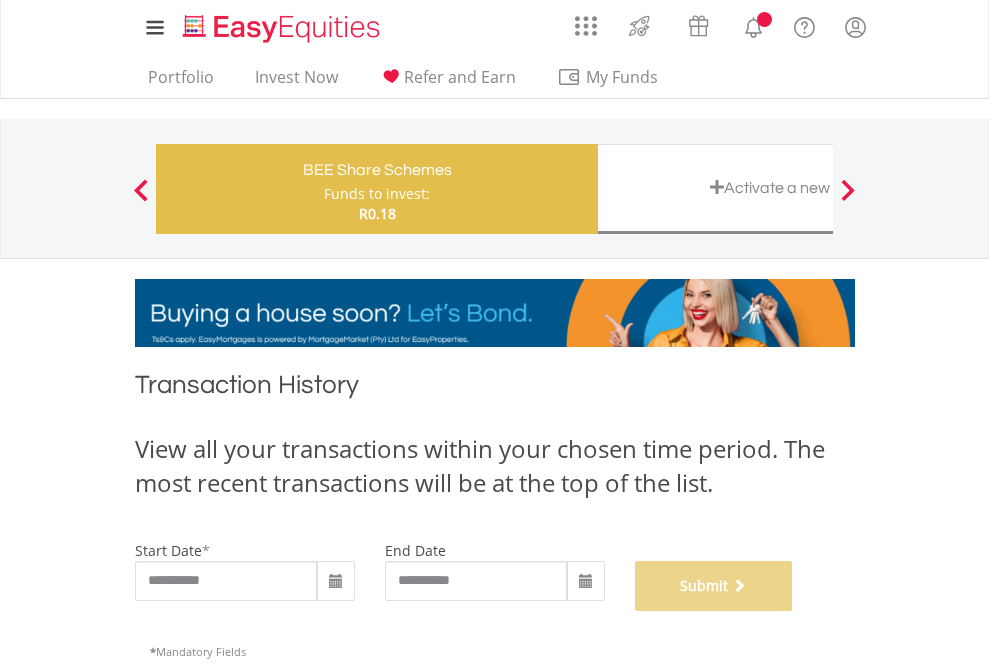 scroll, scrollTop: 811, scrollLeft: 0, axis: vertical 